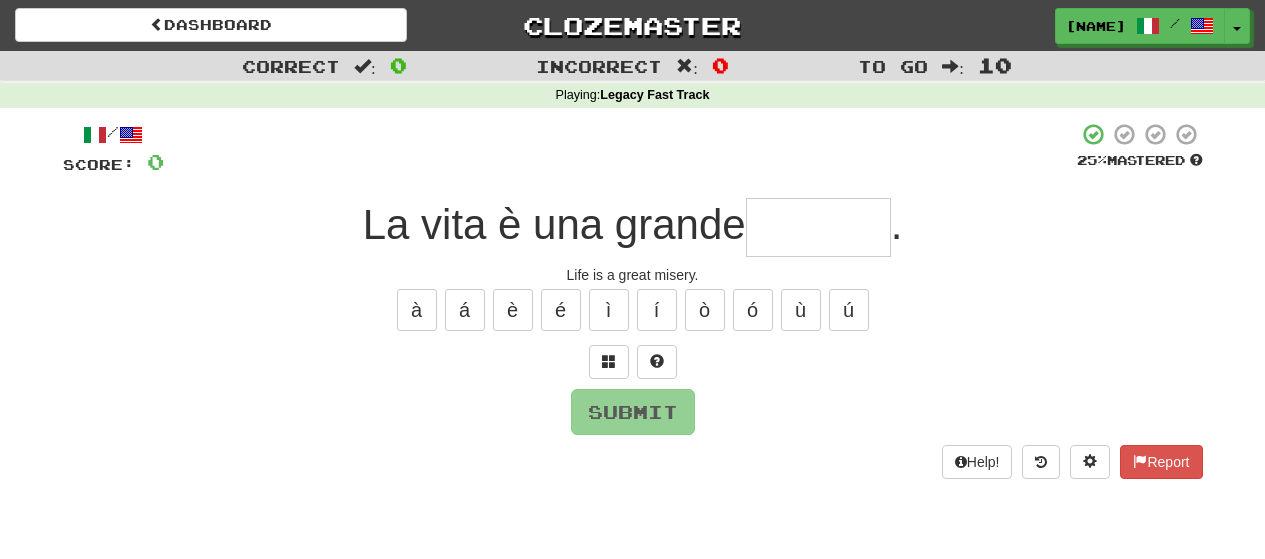 scroll, scrollTop: 0, scrollLeft: 0, axis: both 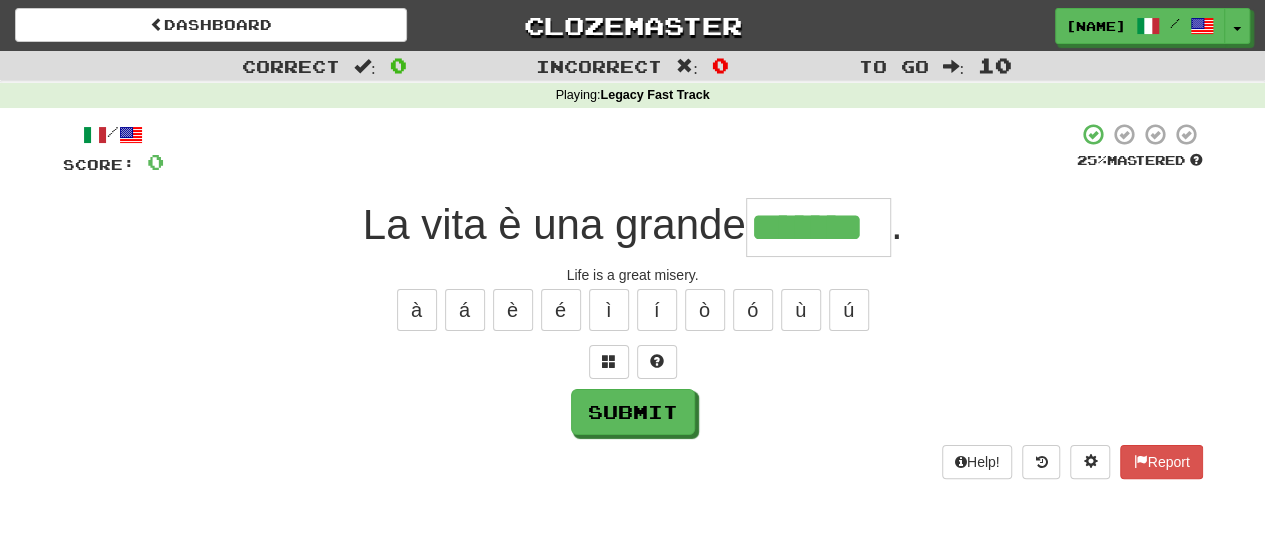 type on "*******" 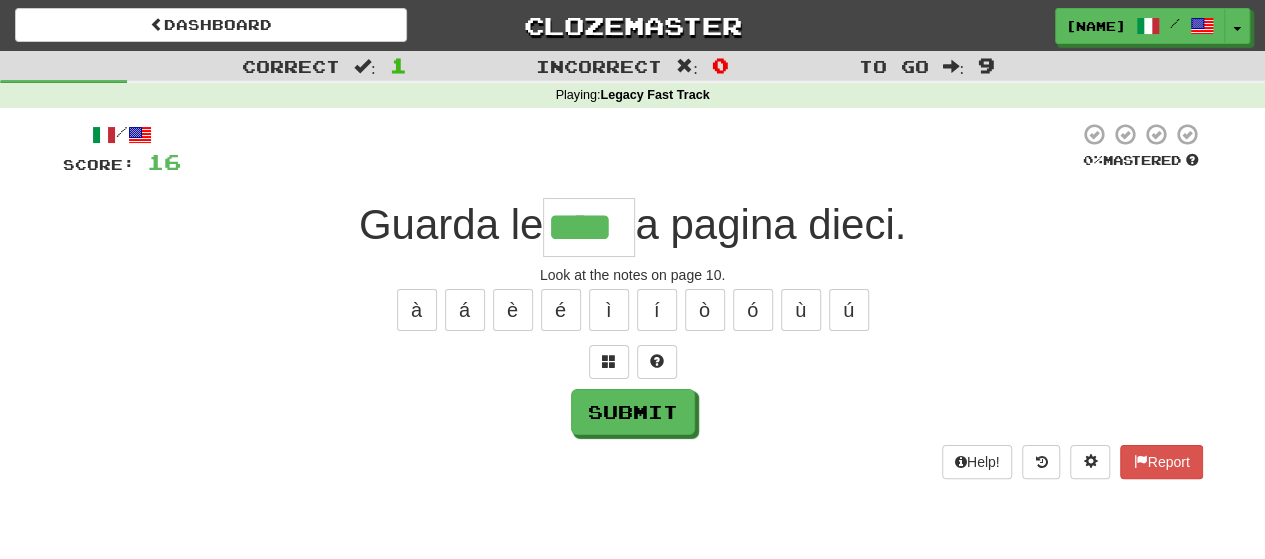 type on "****" 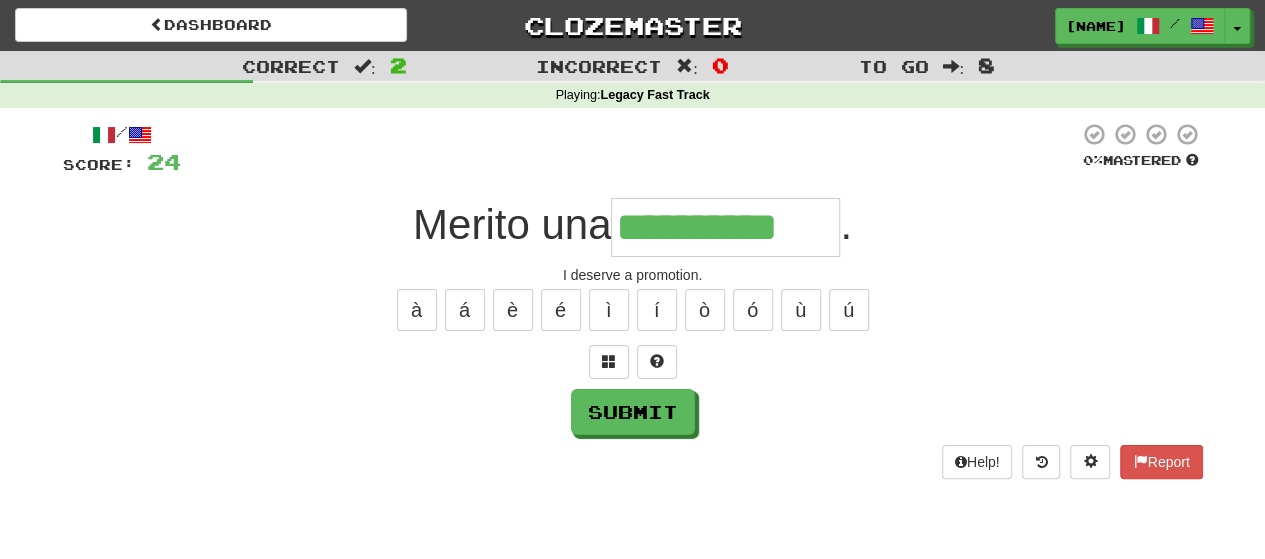 type on "**********" 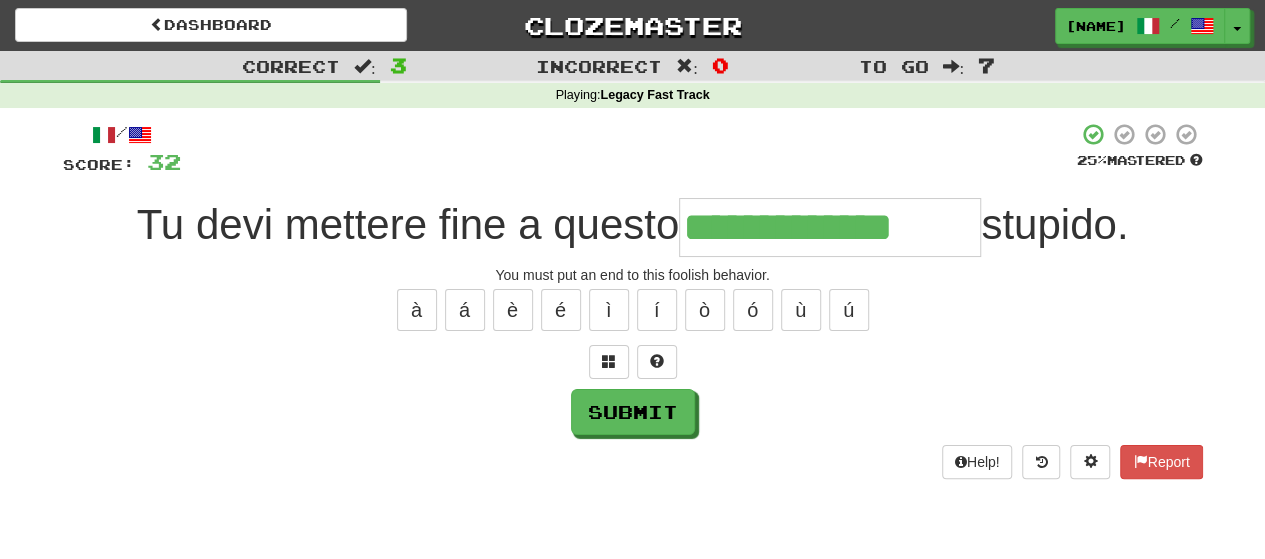 type on "**********" 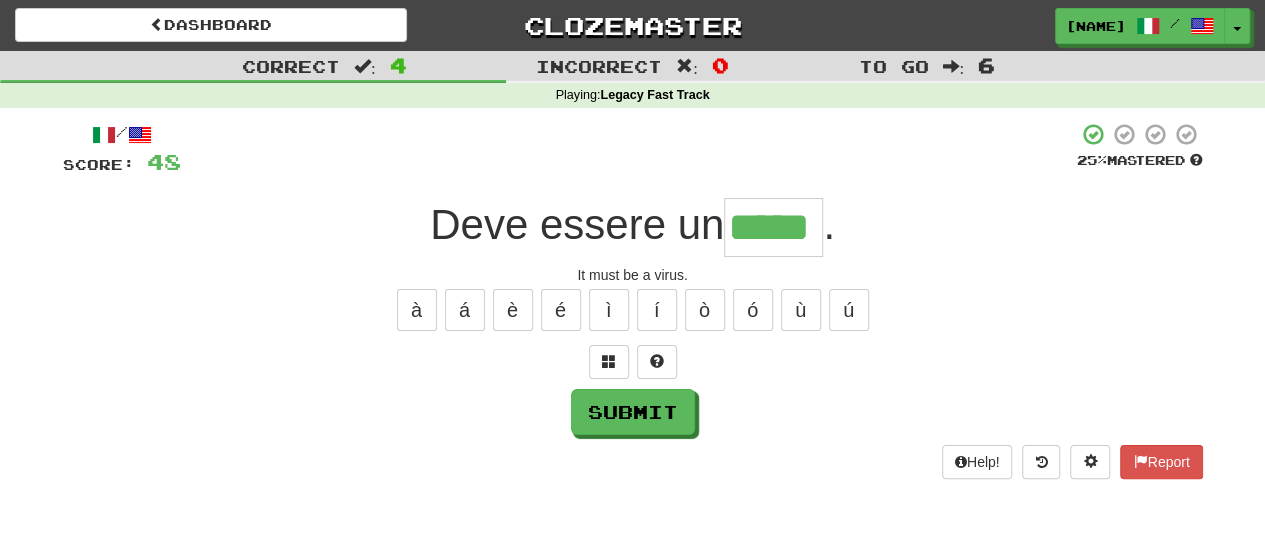 type on "*****" 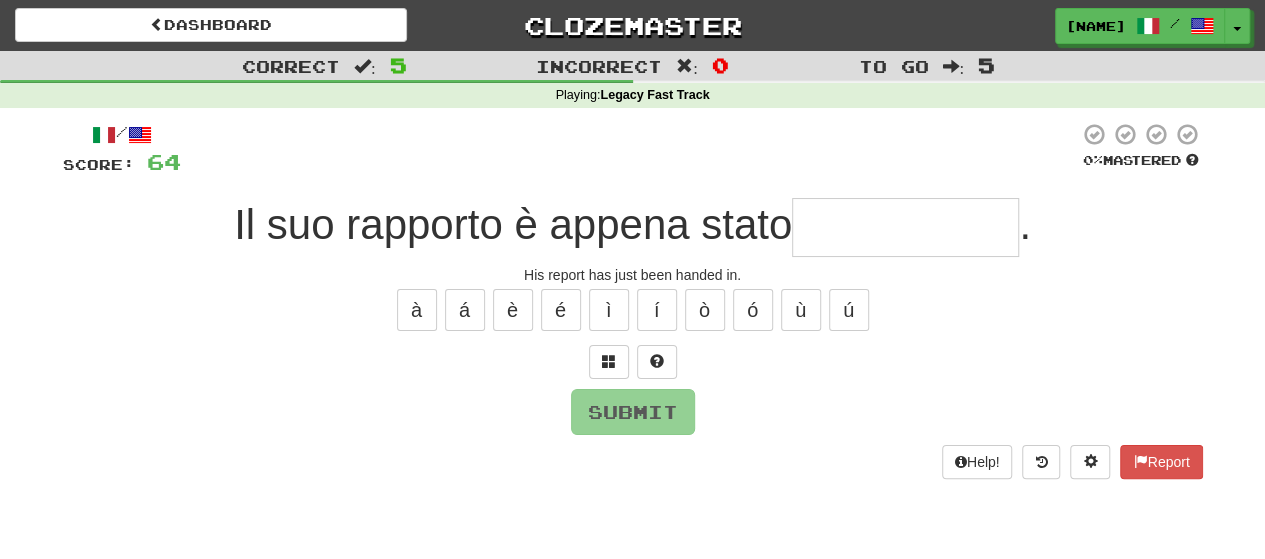 type on "*" 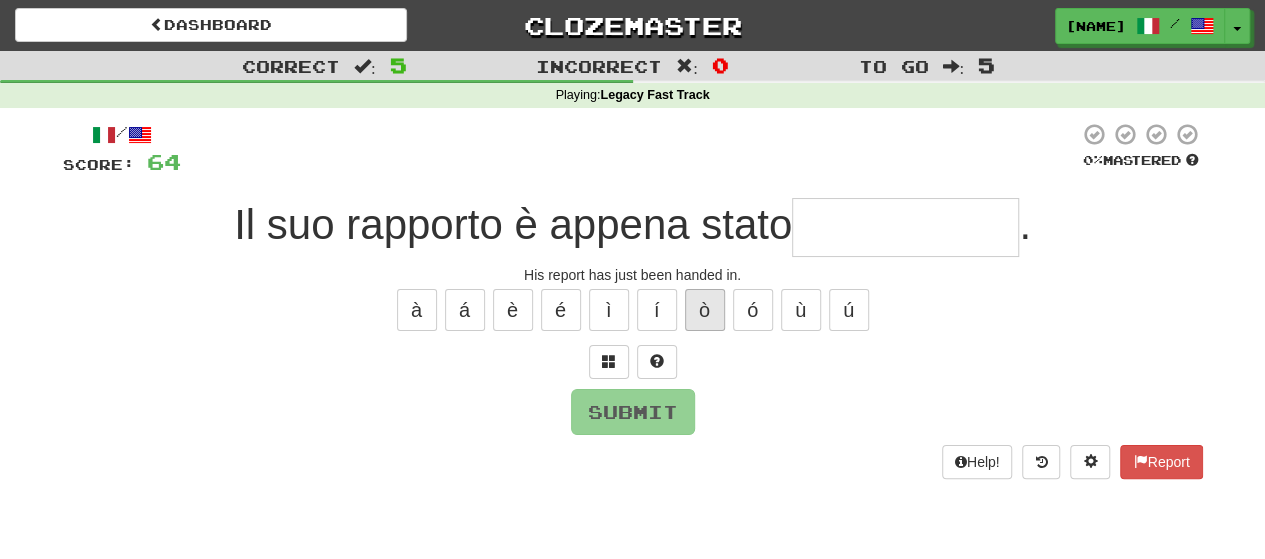 type on "*" 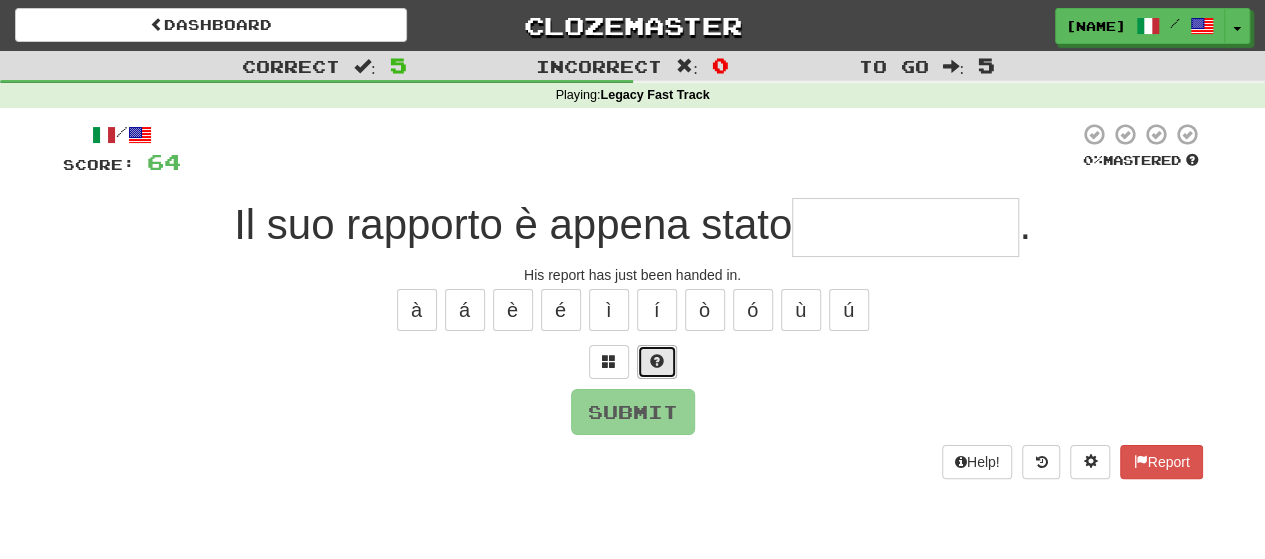 click at bounding box center (657, 361) 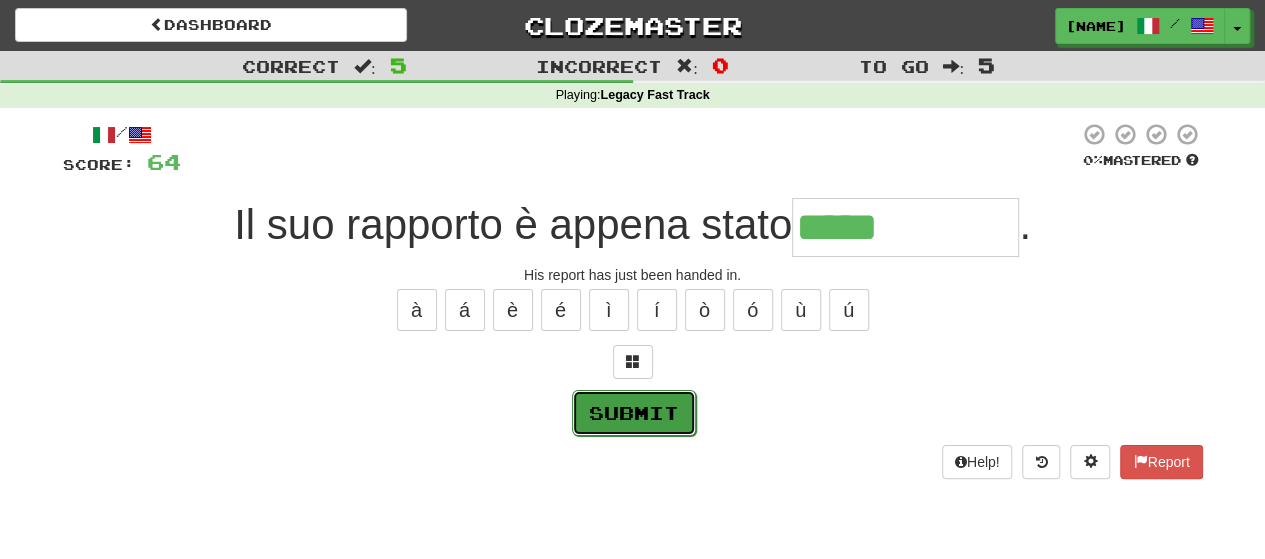 click on "Submit" at bounding box center [634, 413] 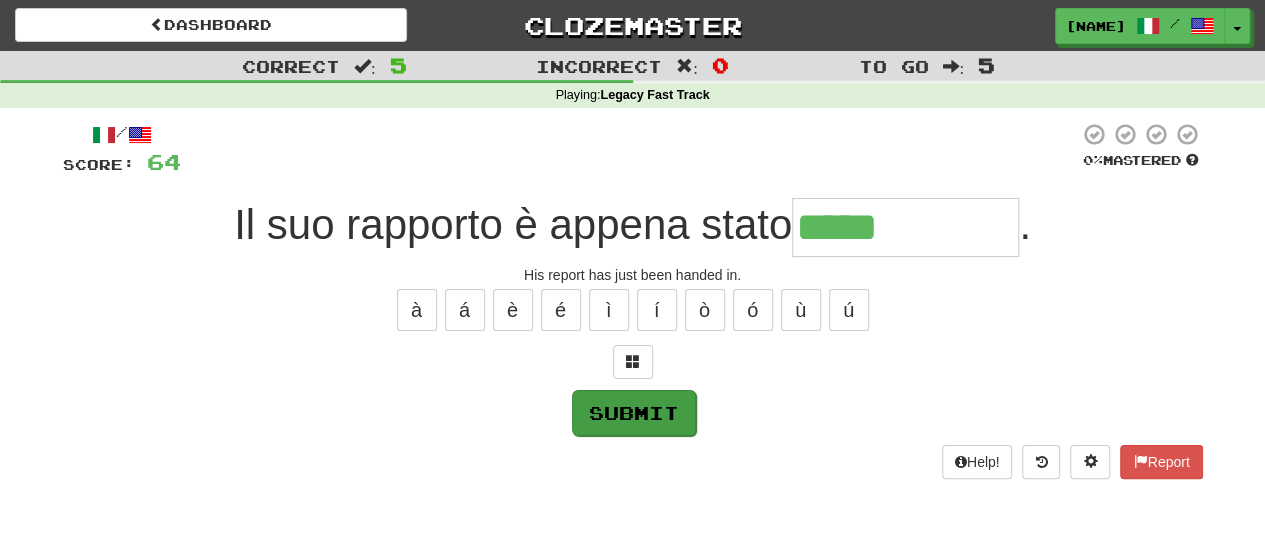 type on "**********" 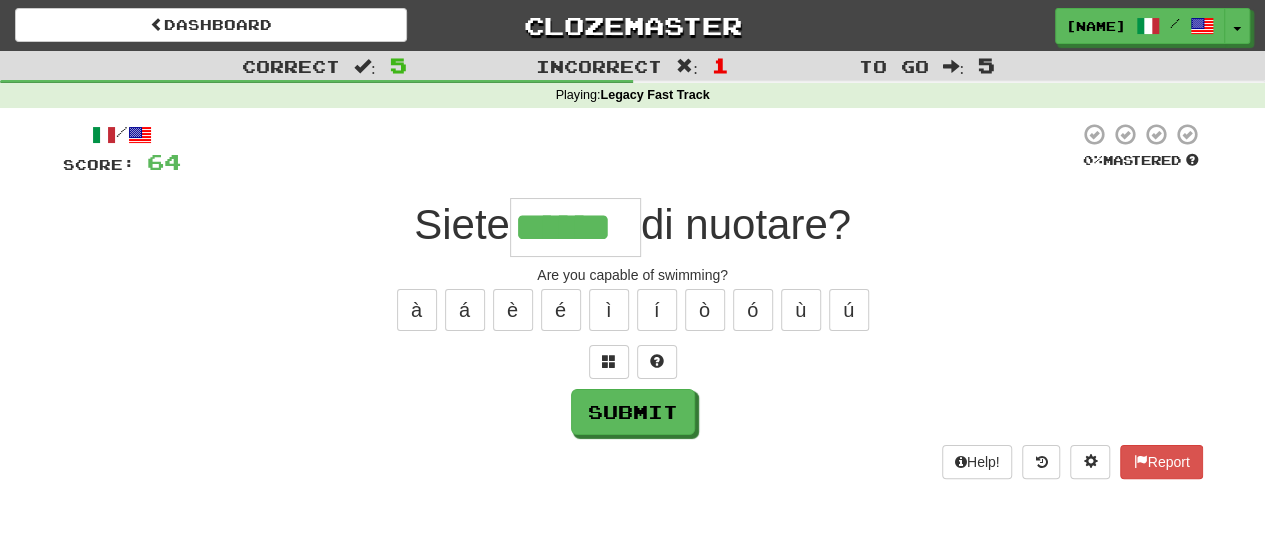 scroll, scrollTop: 0, scrollLeft: 11, axis: horizontal 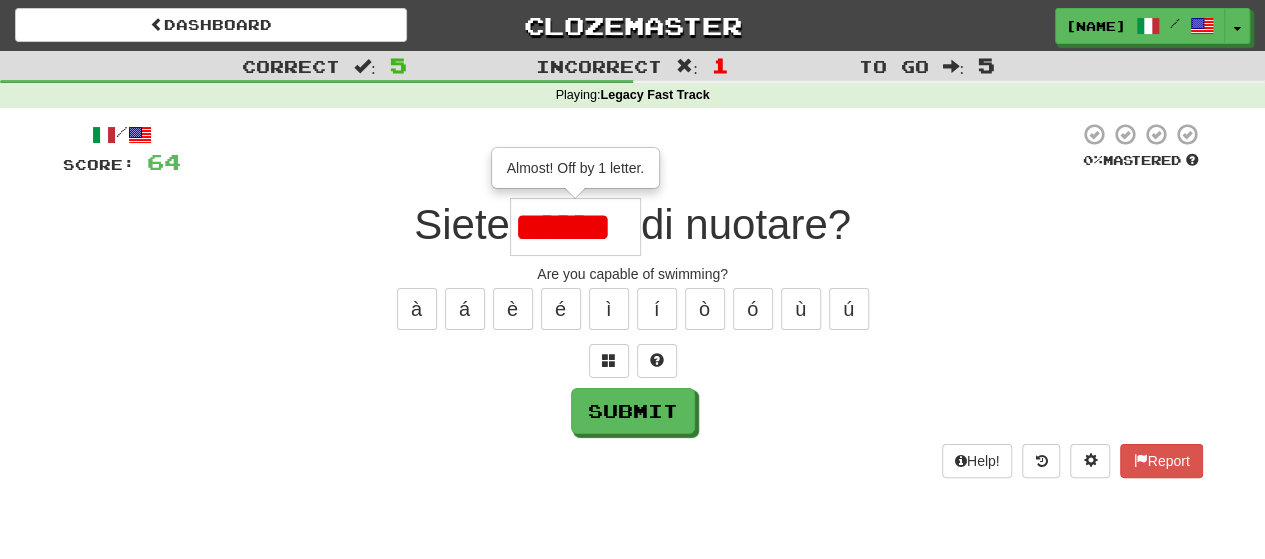 type on "******" 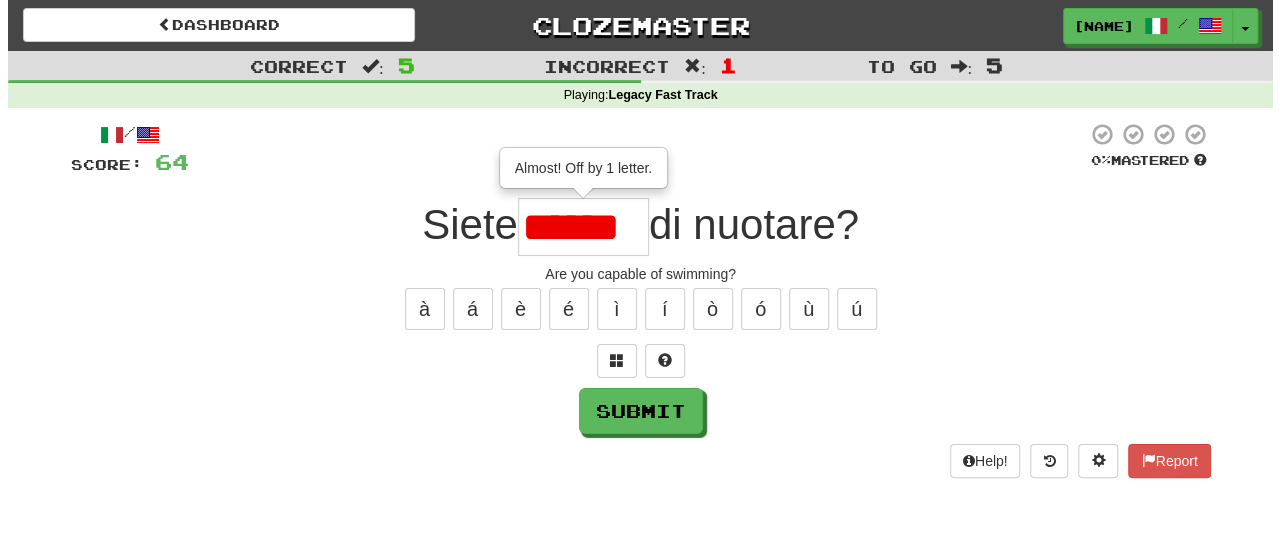 scroll, scrollTop: 0, scrollLeft: 0, axis: both 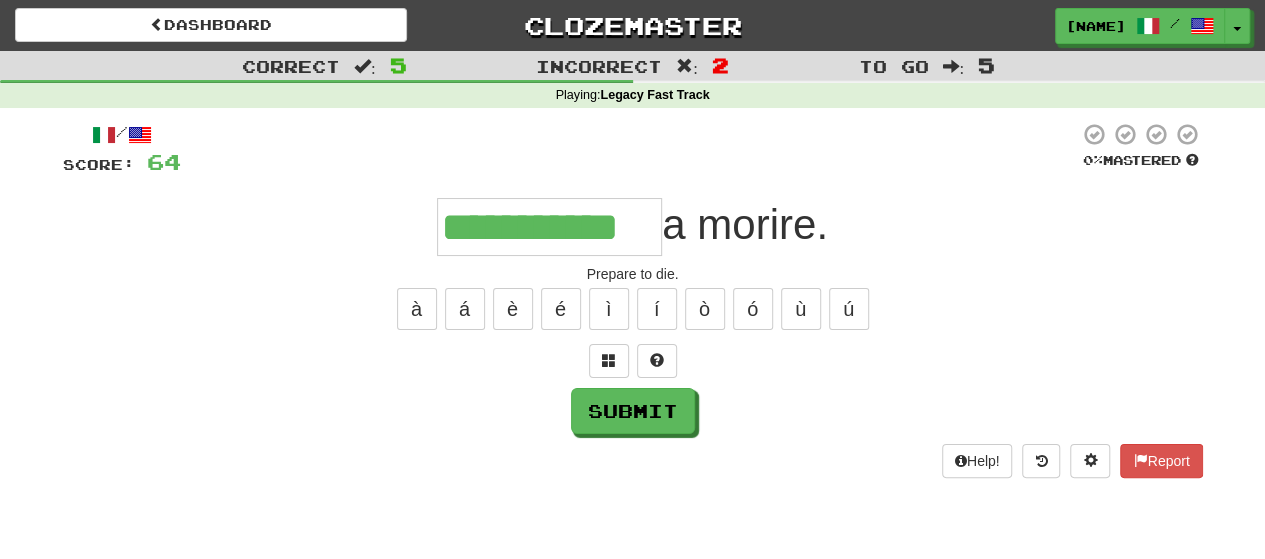 type on "**********" 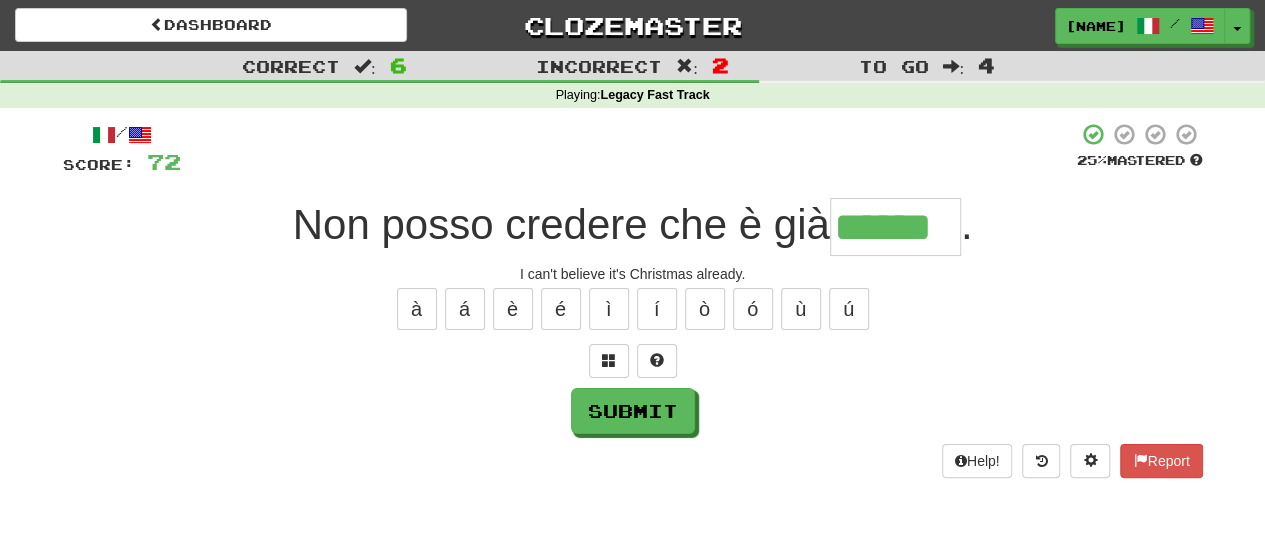 type on "******" 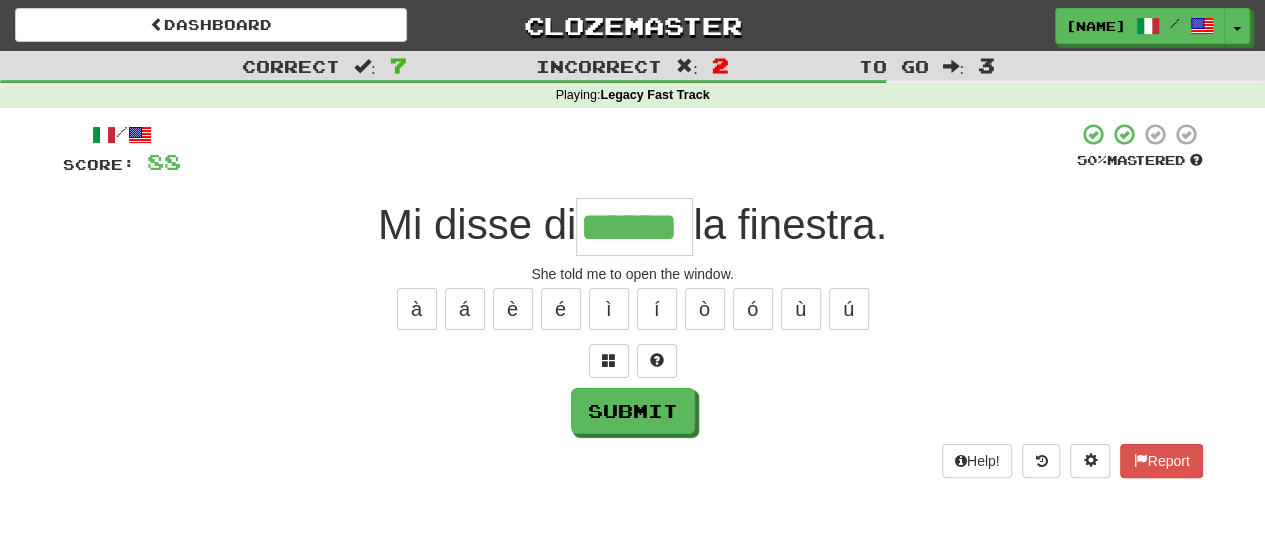 type on "******" 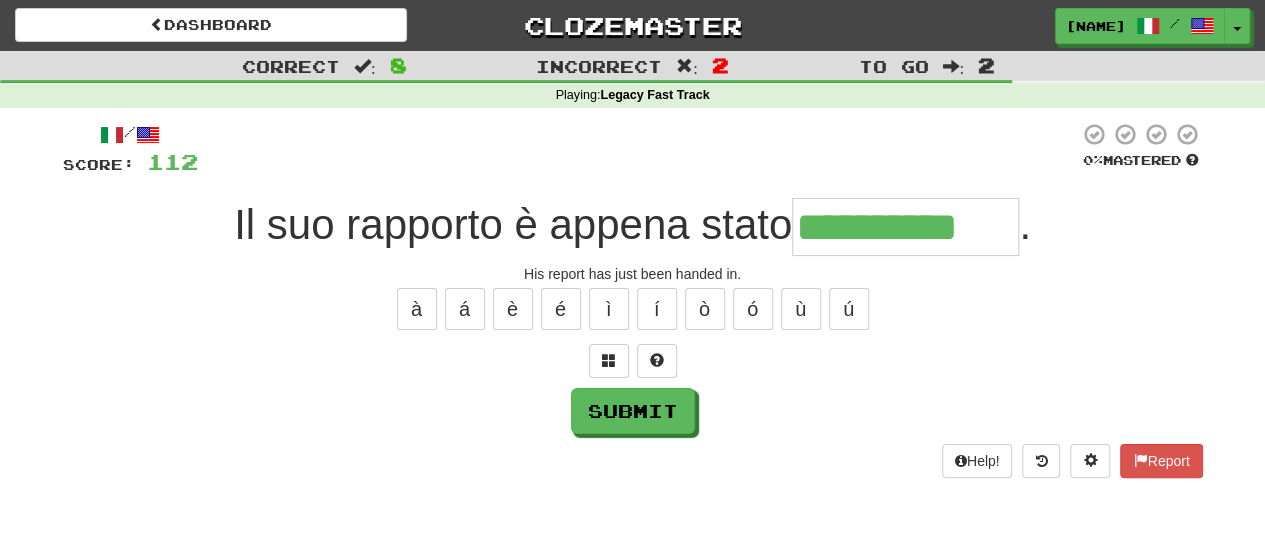 type on "**********" 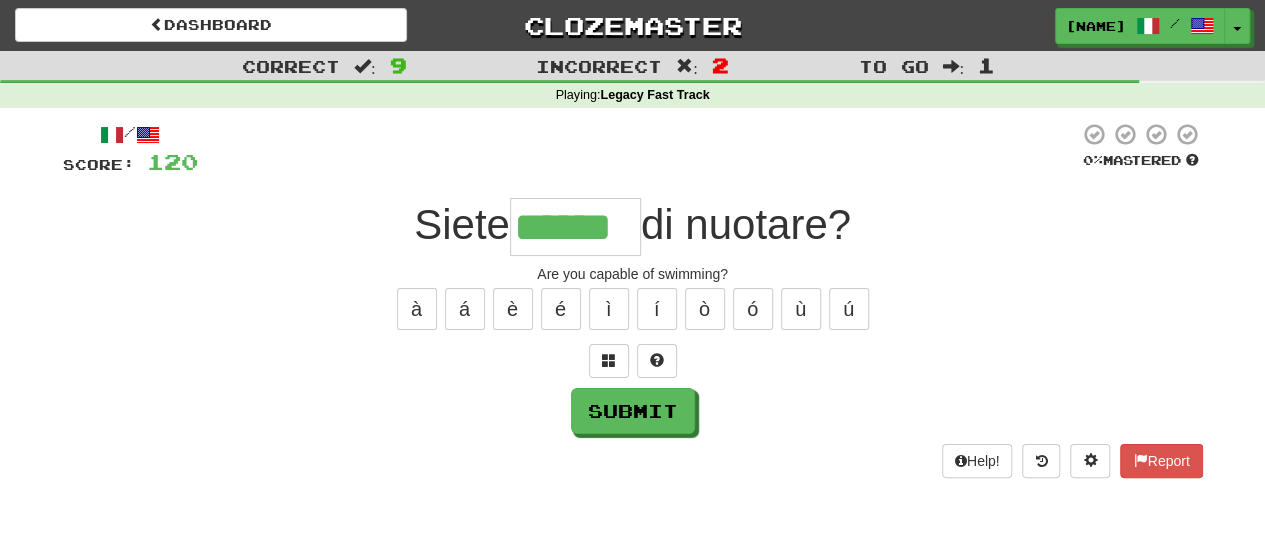 type on "******" 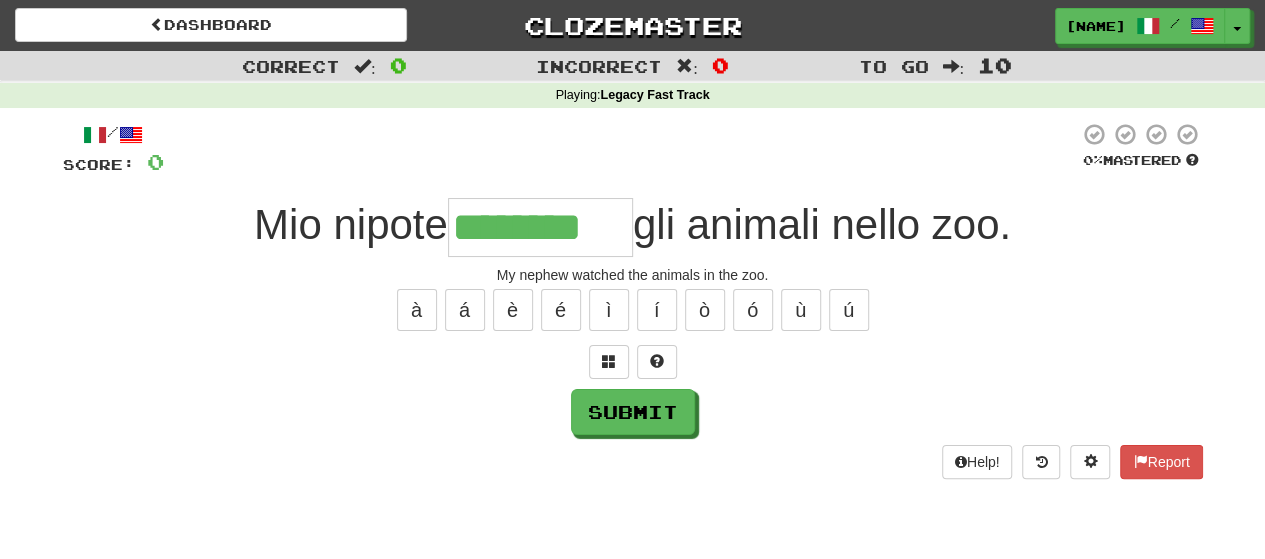 type on "********" 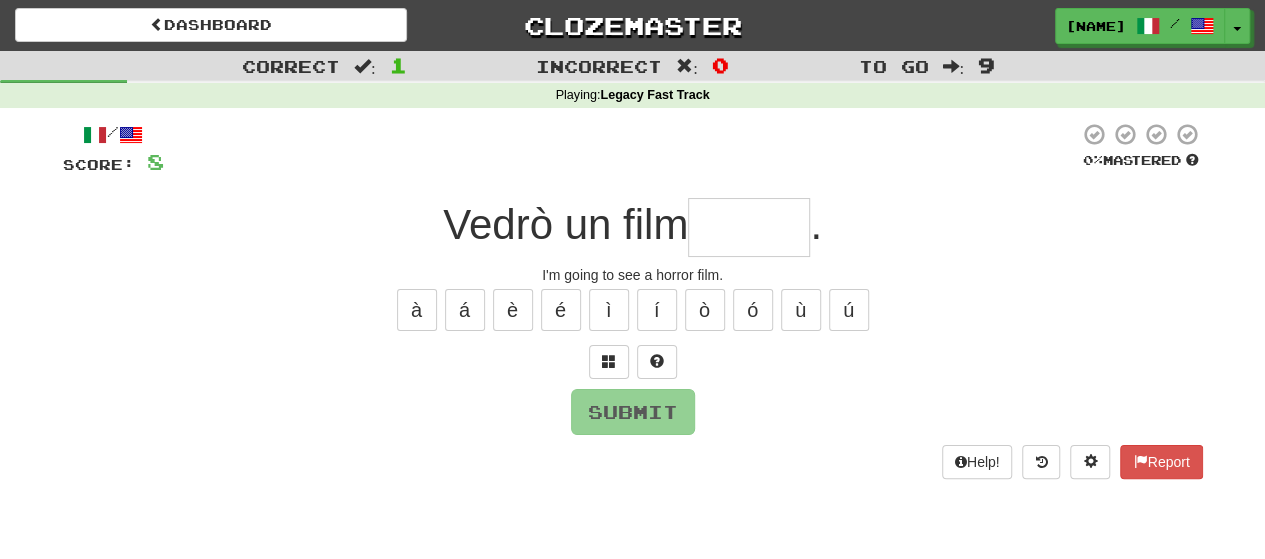 type on "*" 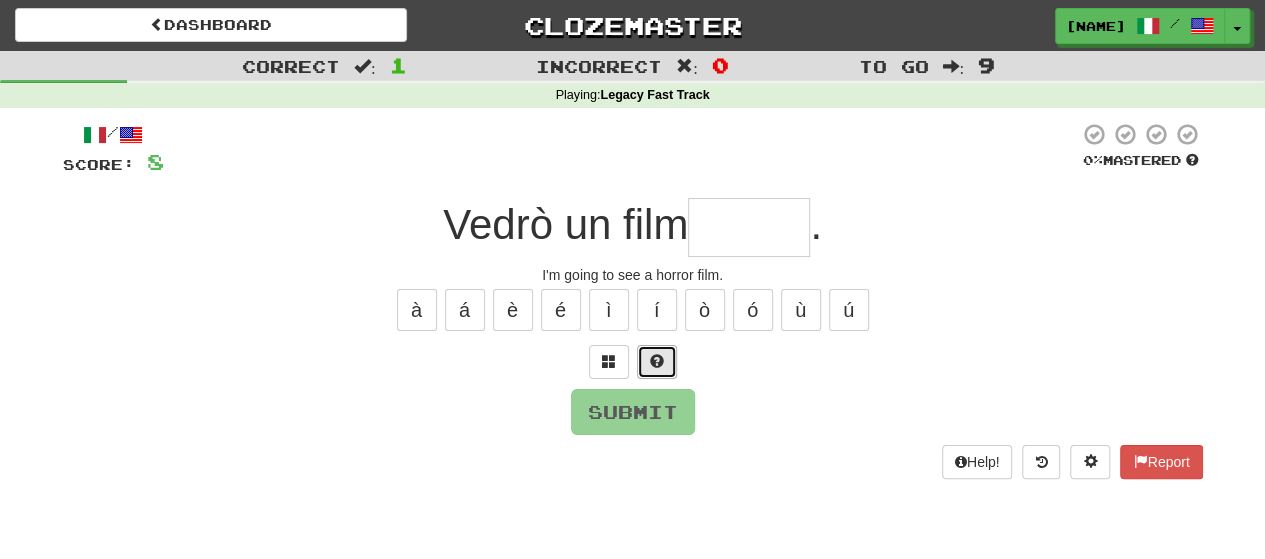 click at bounding box center (657, 362) 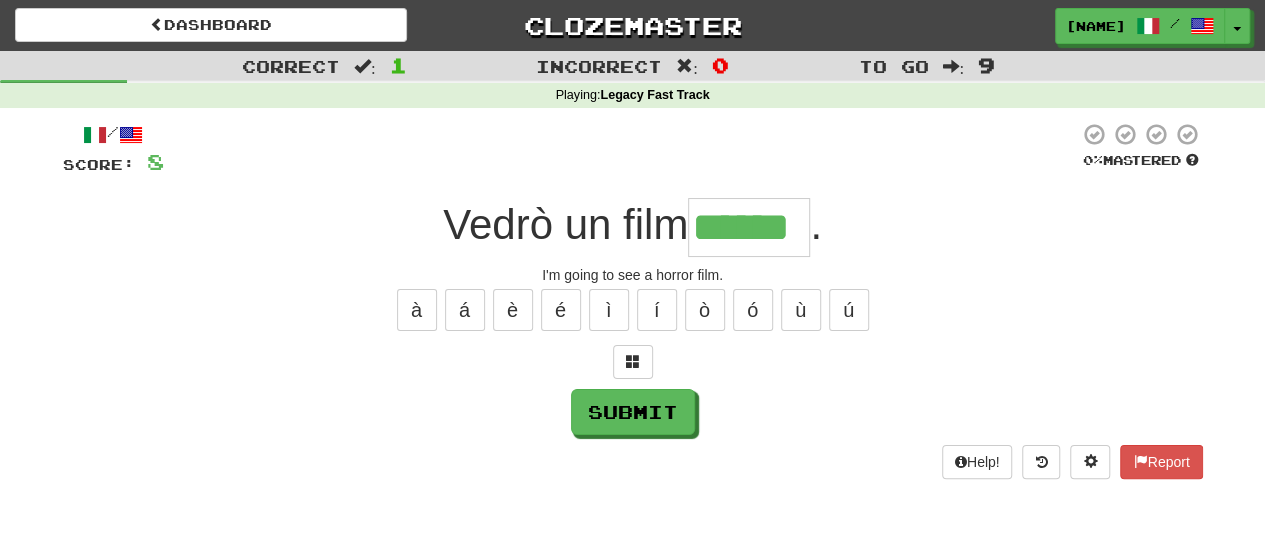 type on "******" 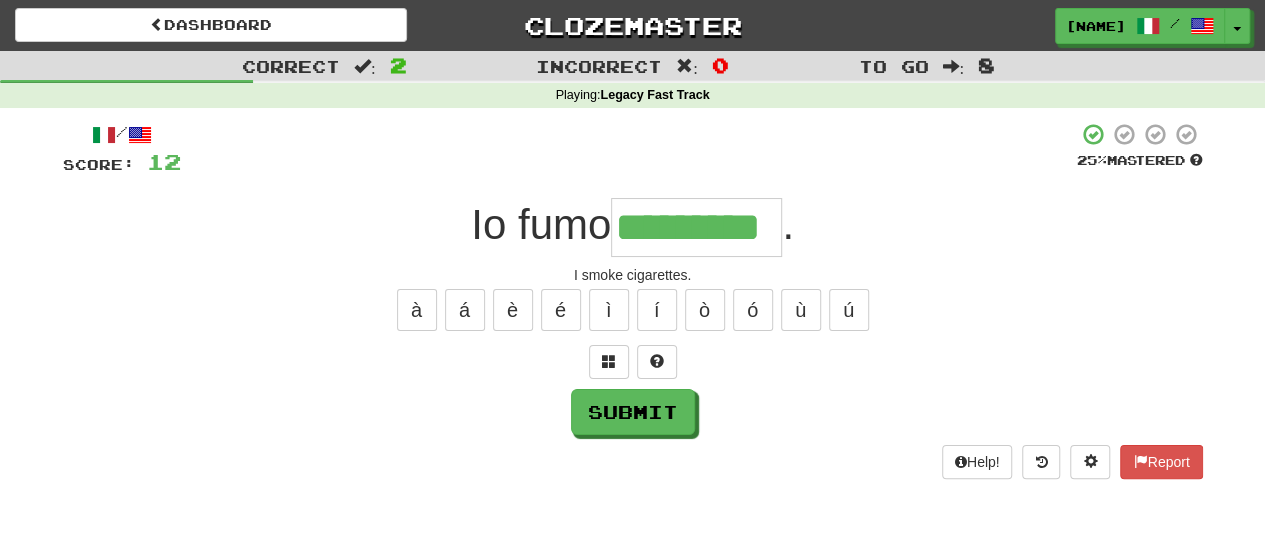 type on "*********" 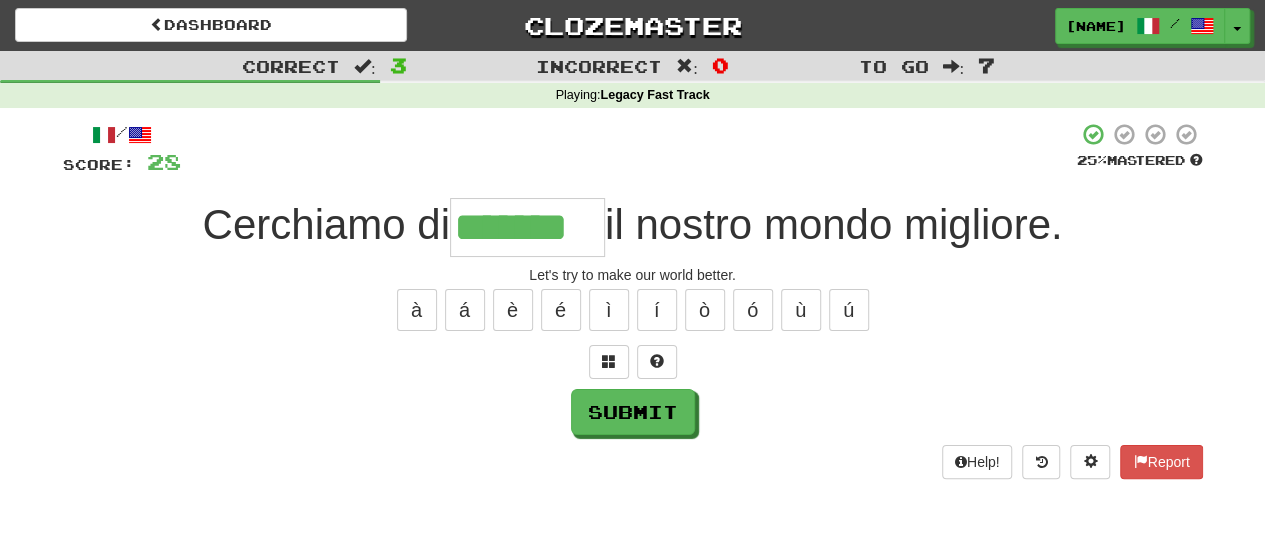 type on "*******" 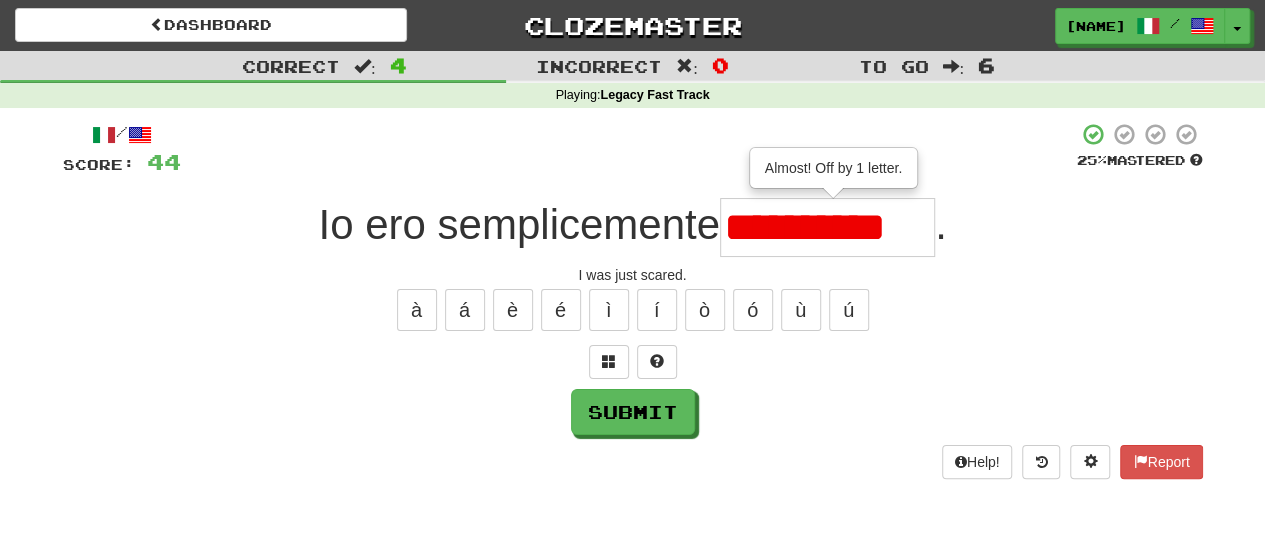 type on "**********" 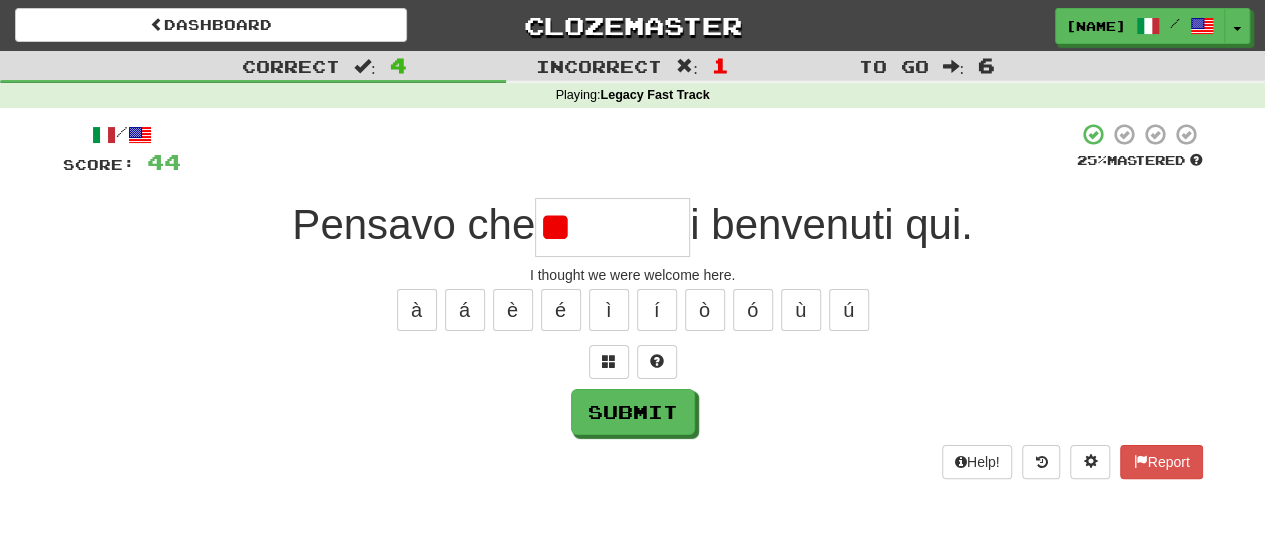 type on "*" 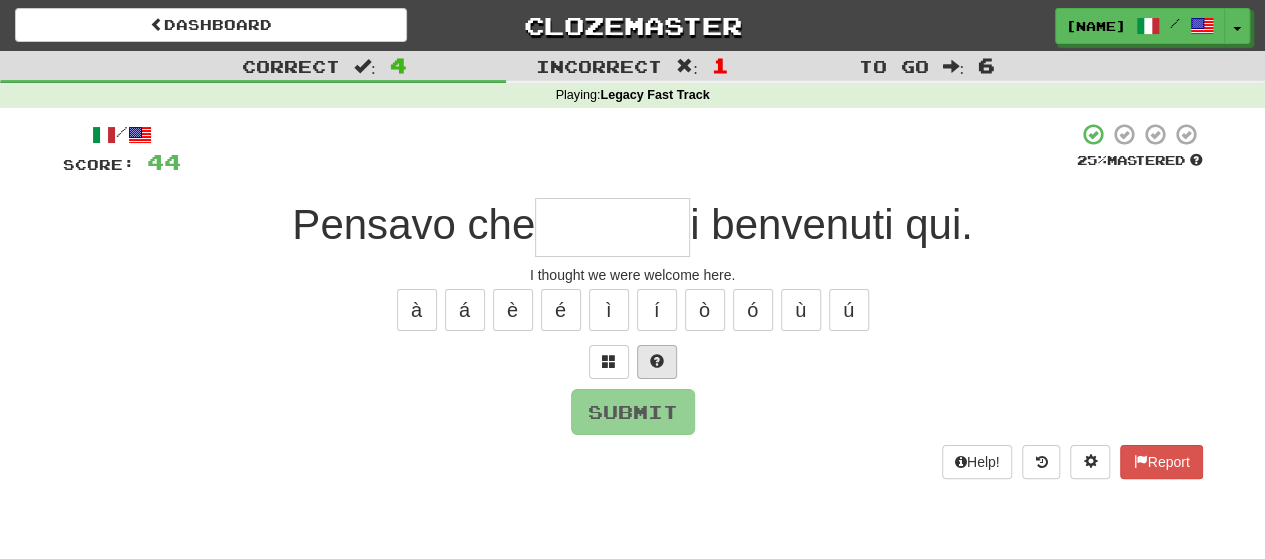 type on "*" 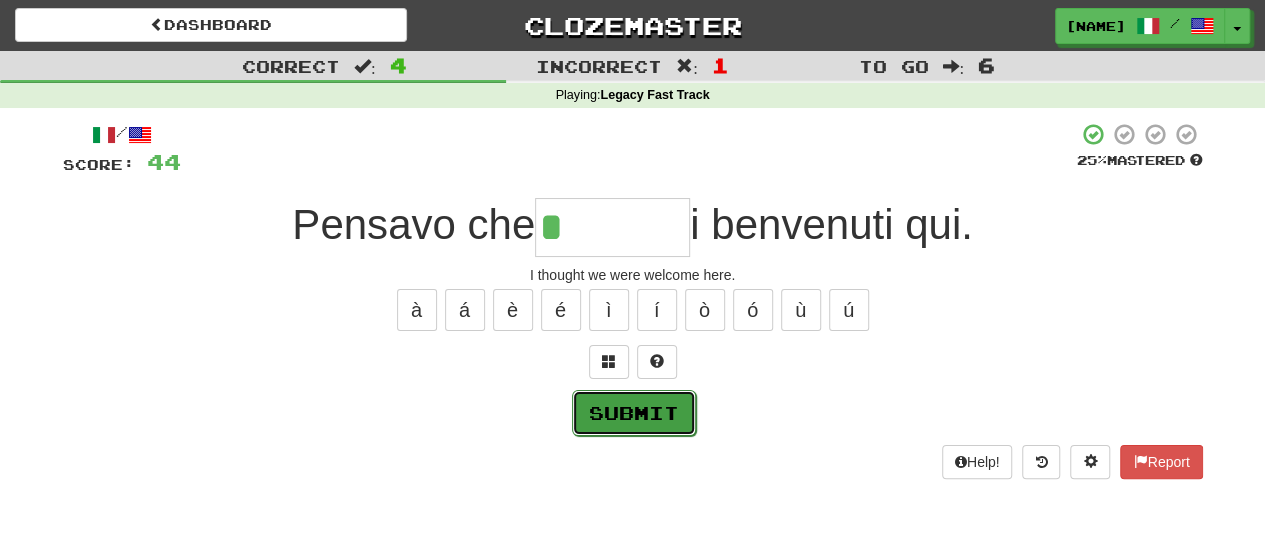 click on "Submit" at bounding box center [634, 413] 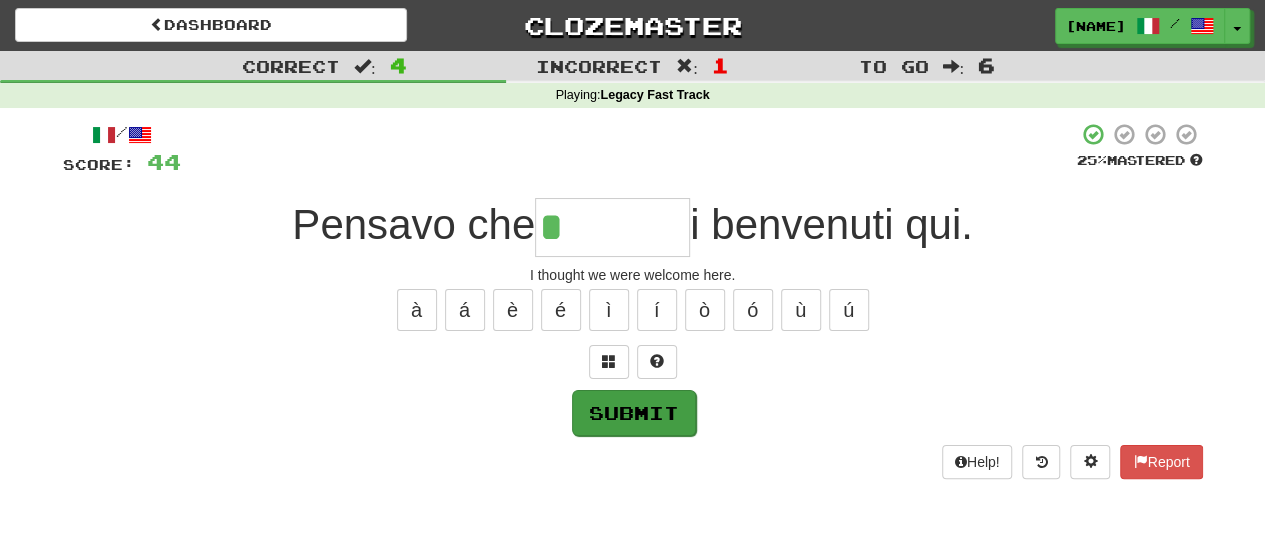 type on "*******" 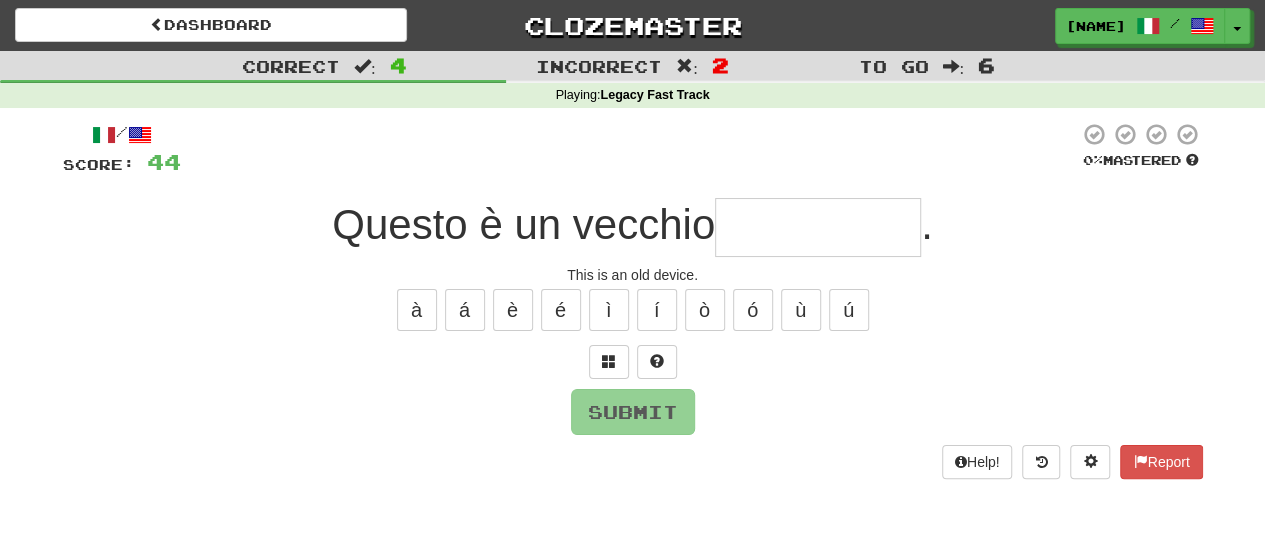 type on "*" 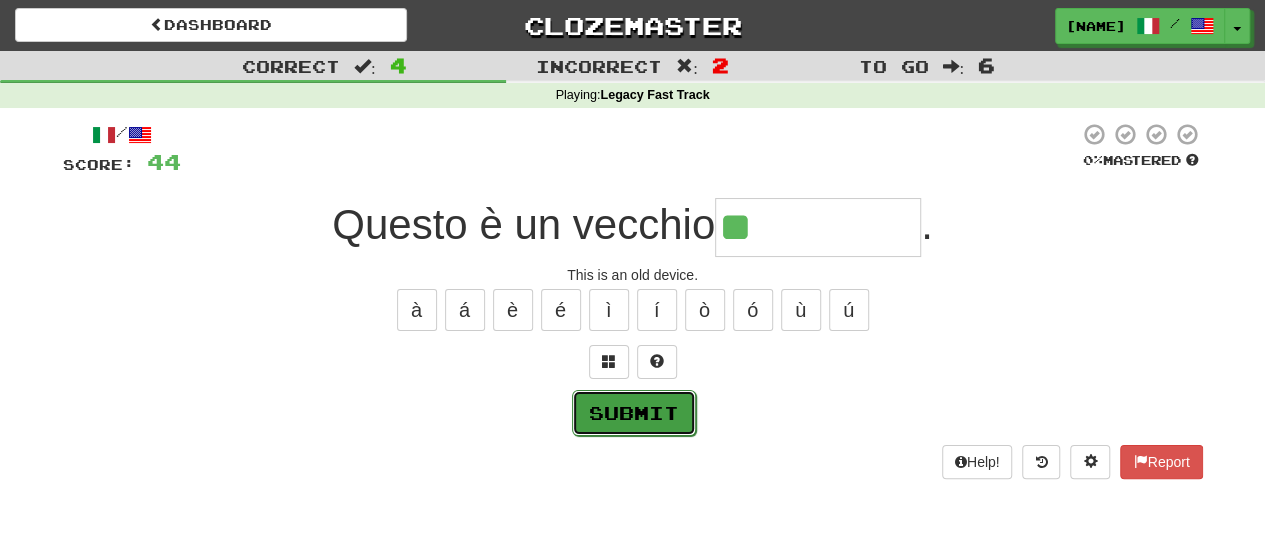 click on "Submit" at bounding box center [634, 413] 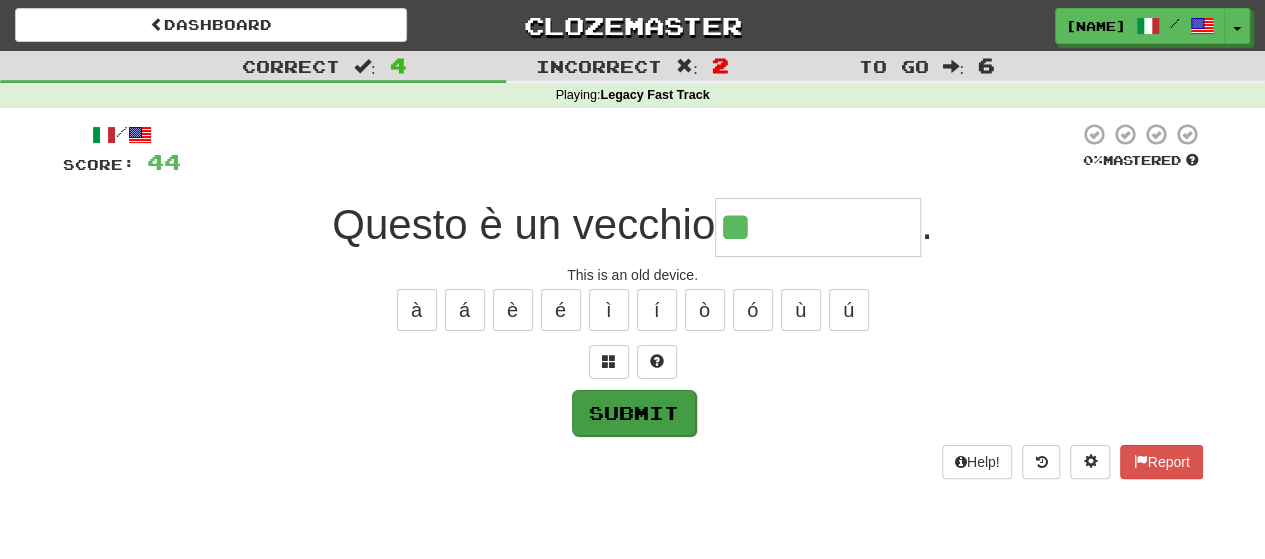 type on "**********" 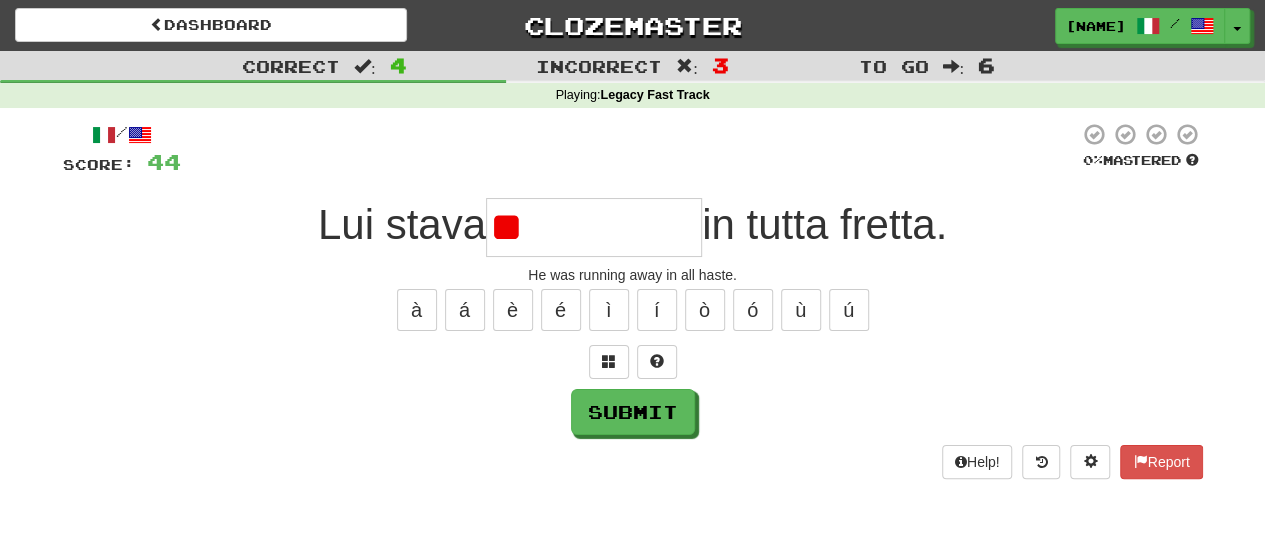 type on "*" 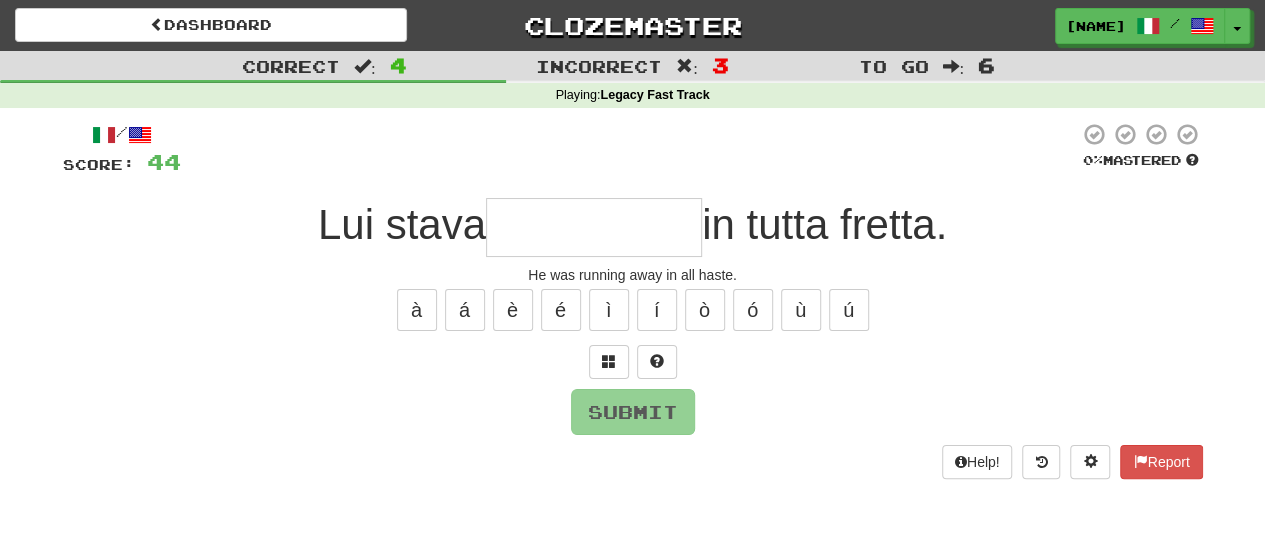 type on "*" 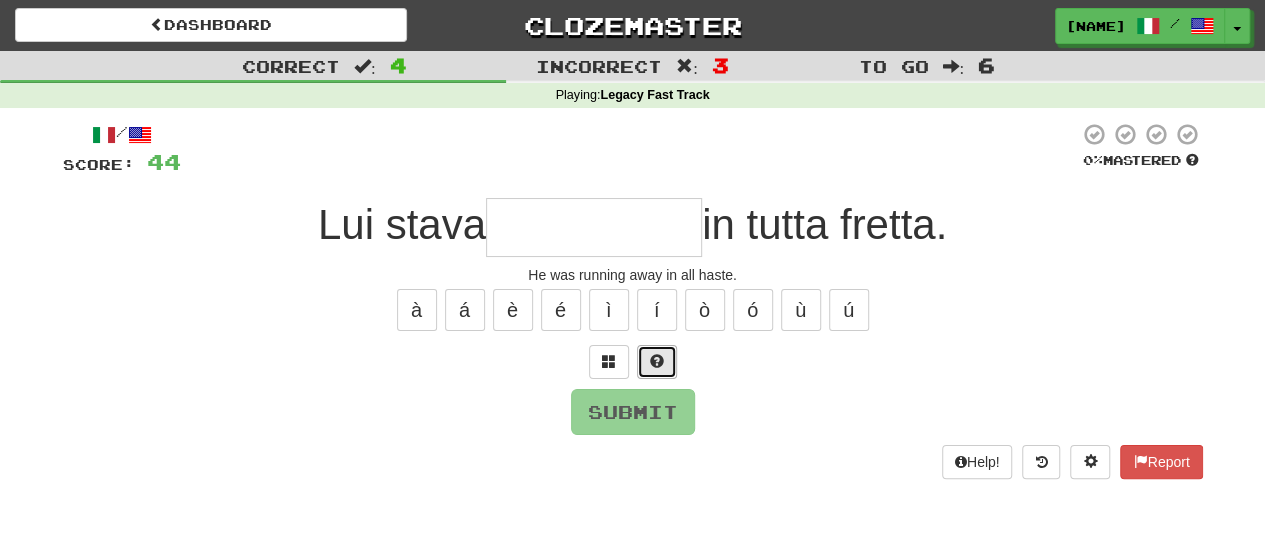 click at bounding box center [657, 361] 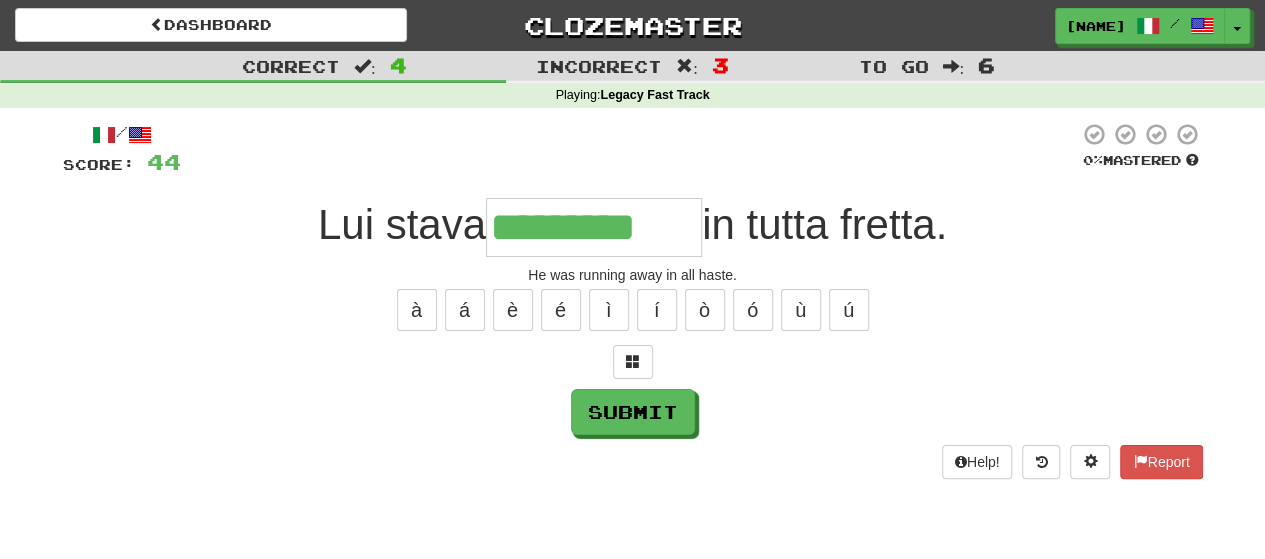 type on "*********" 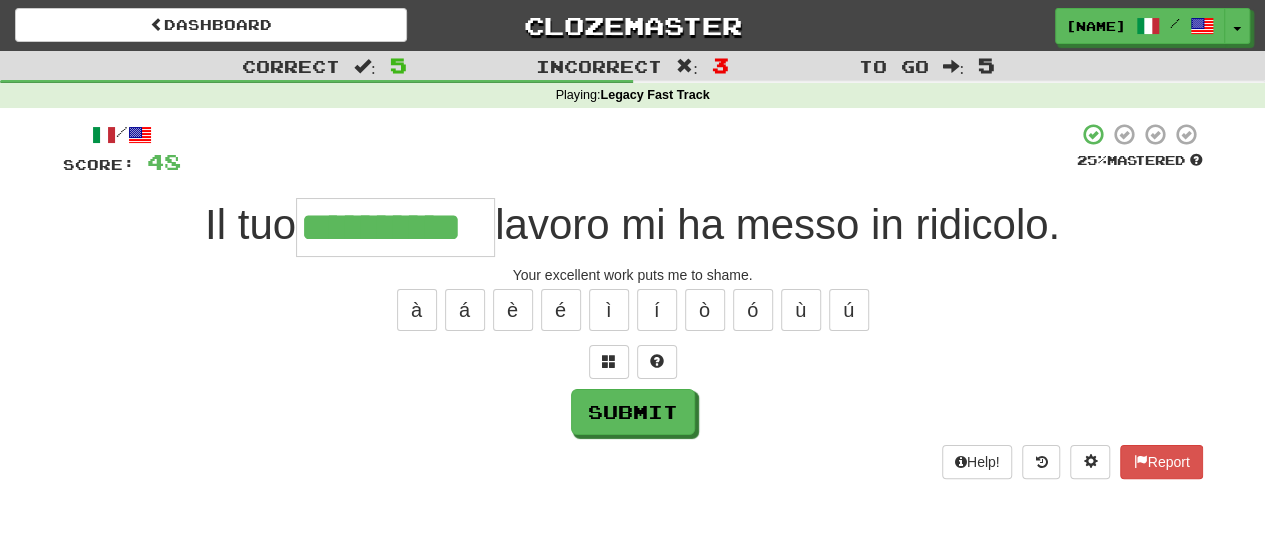 type on "**********" 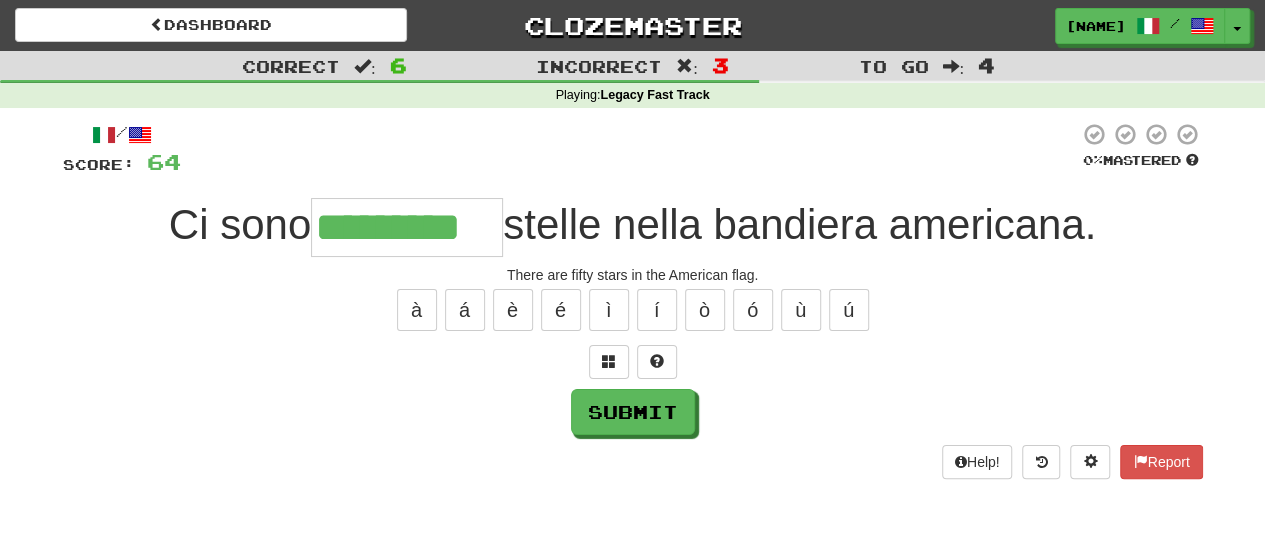 type on "*********" 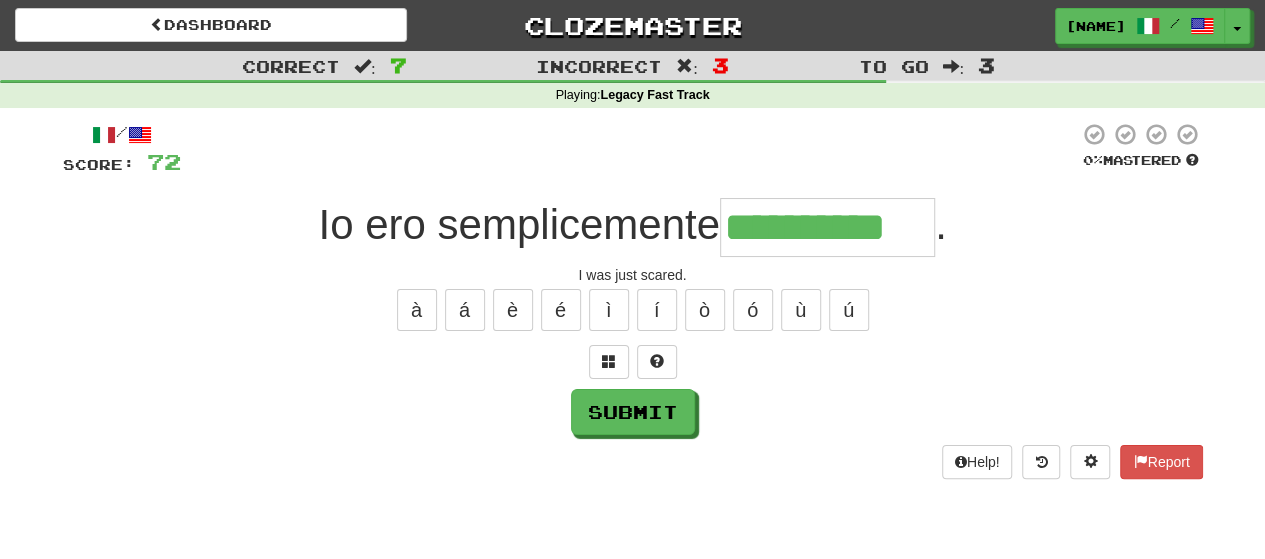 type on "**********" 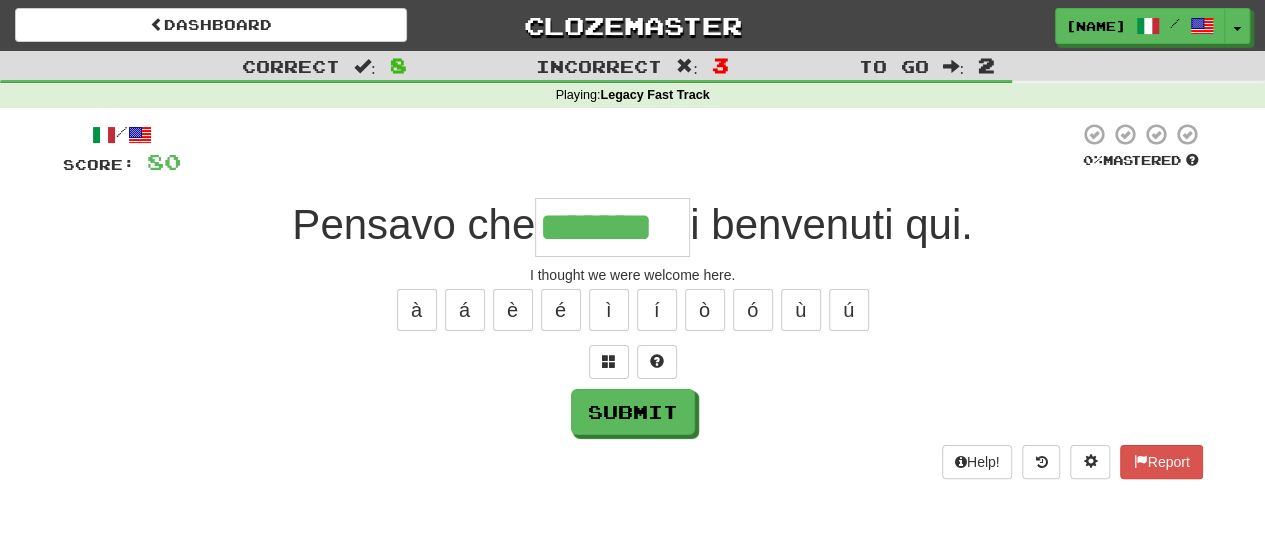type on "*******" 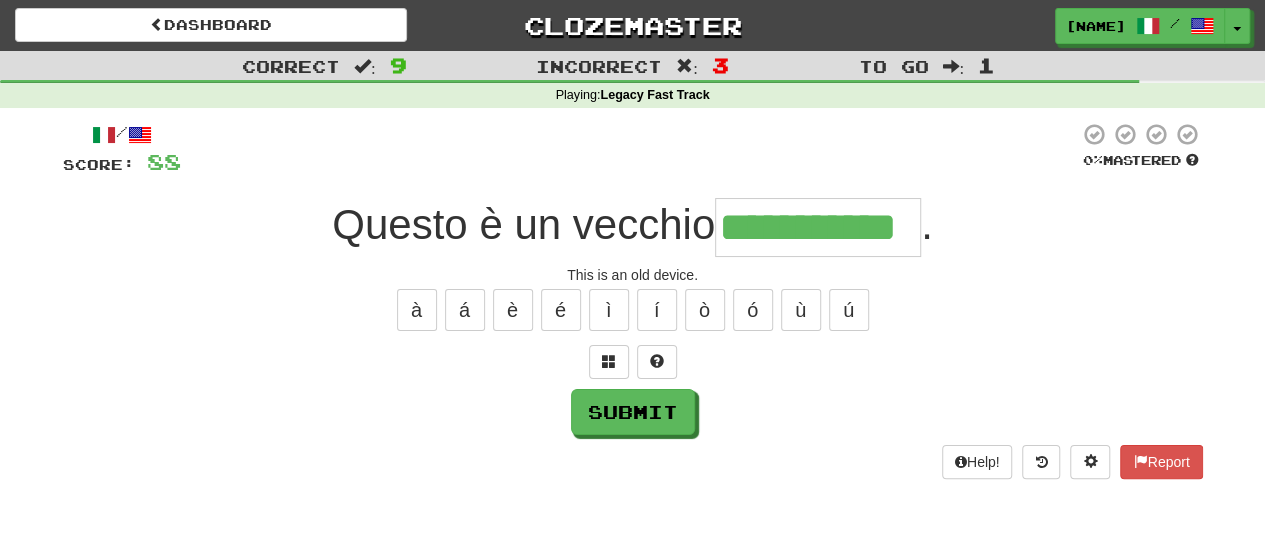 type on "**********" 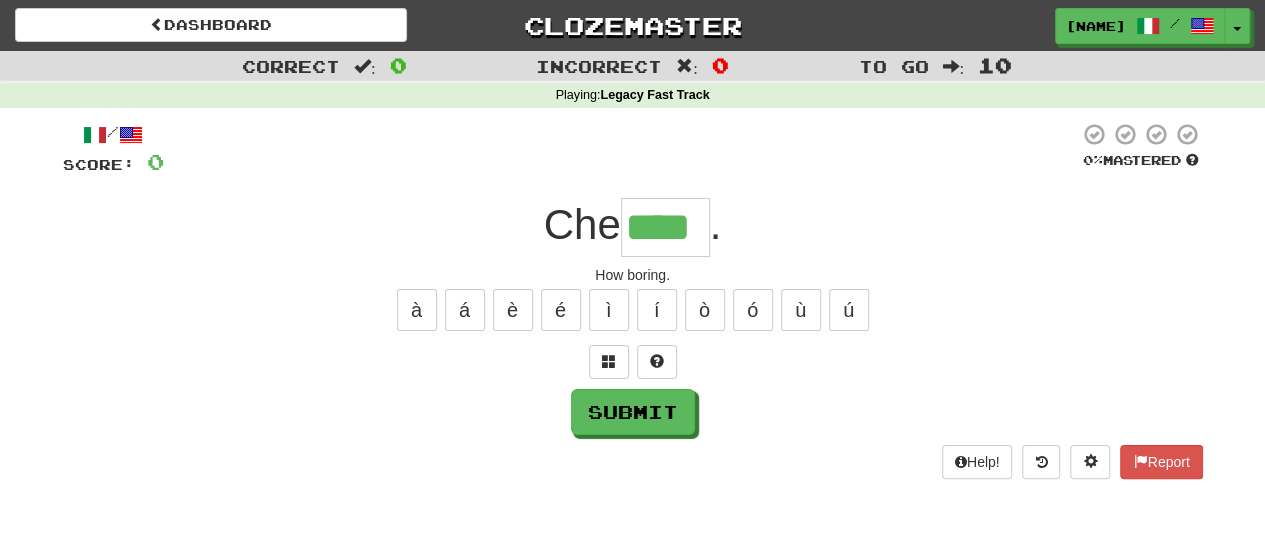 type on "****" 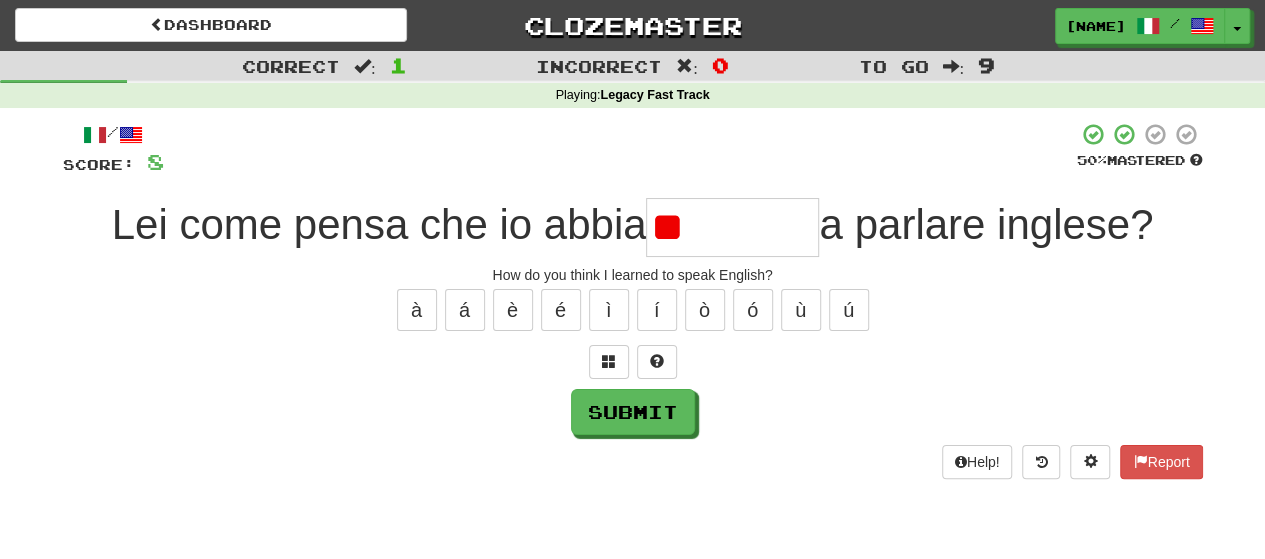 type on "*" 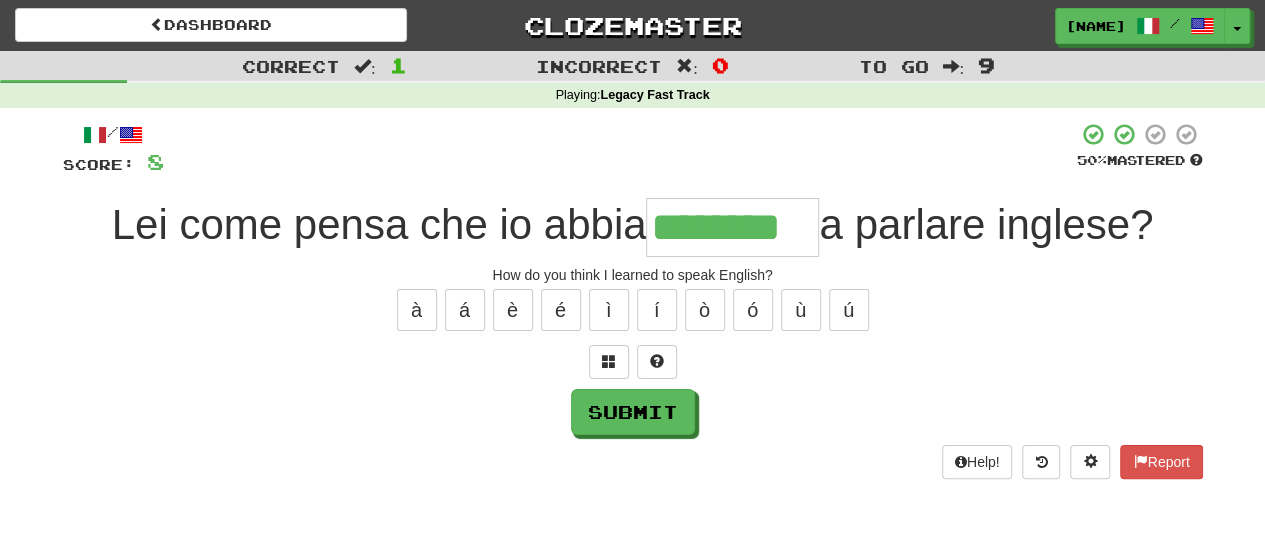 type on "********" 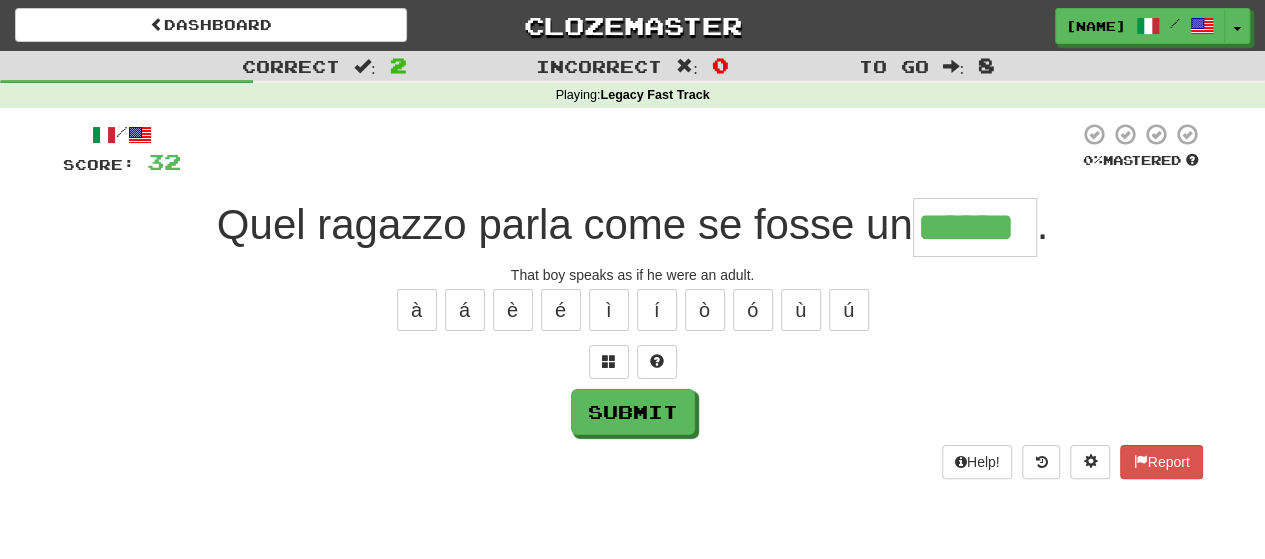 type on "******" 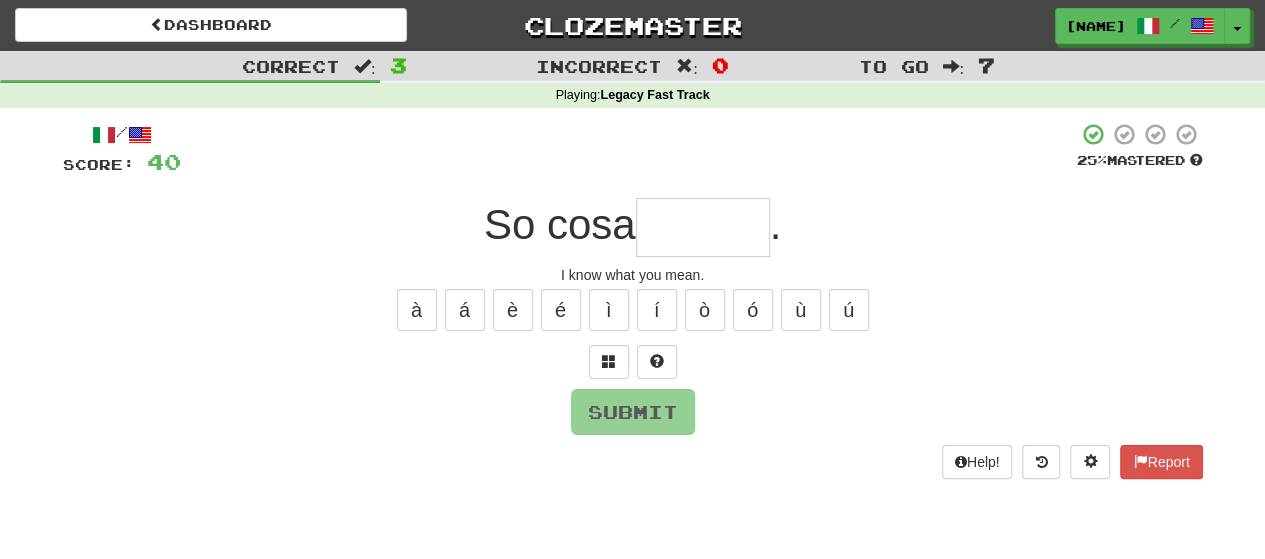 type on "*" 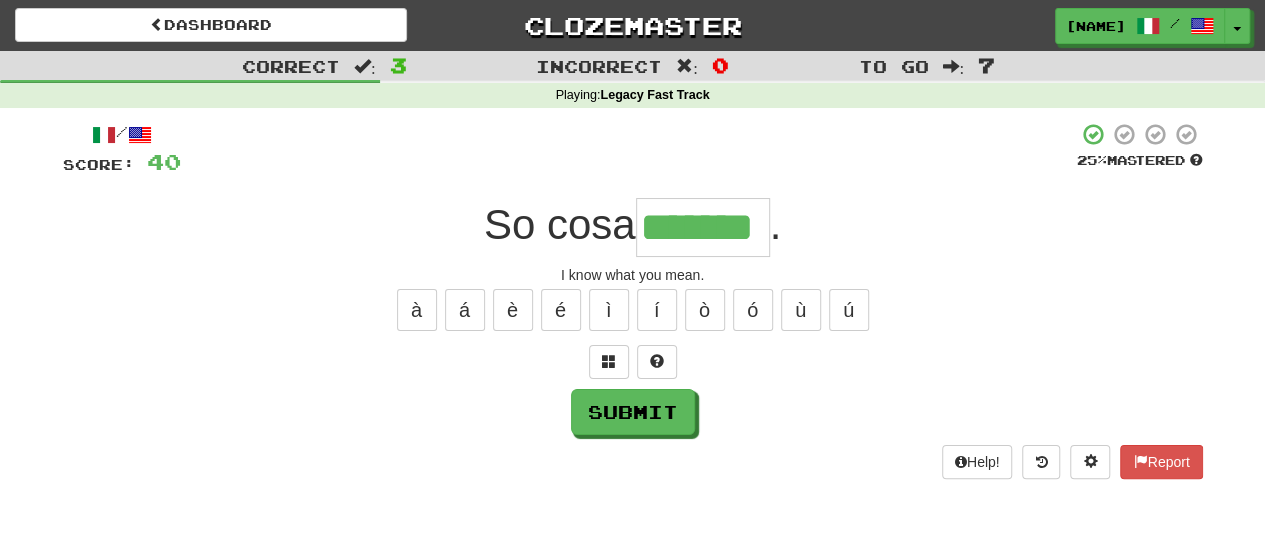 type on "*******" 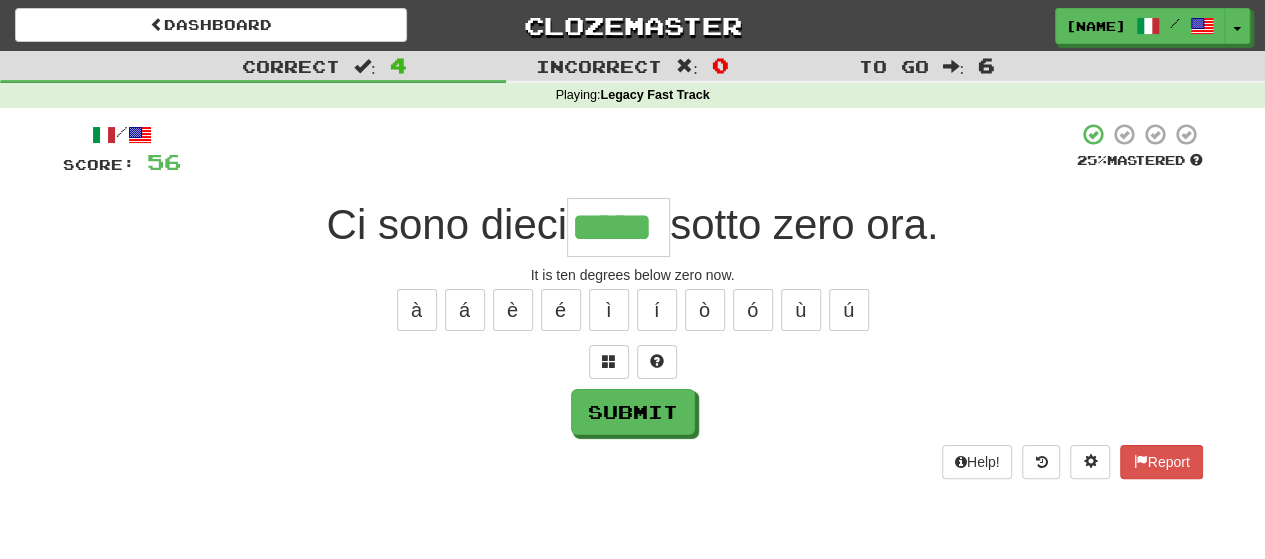 type on "*****" 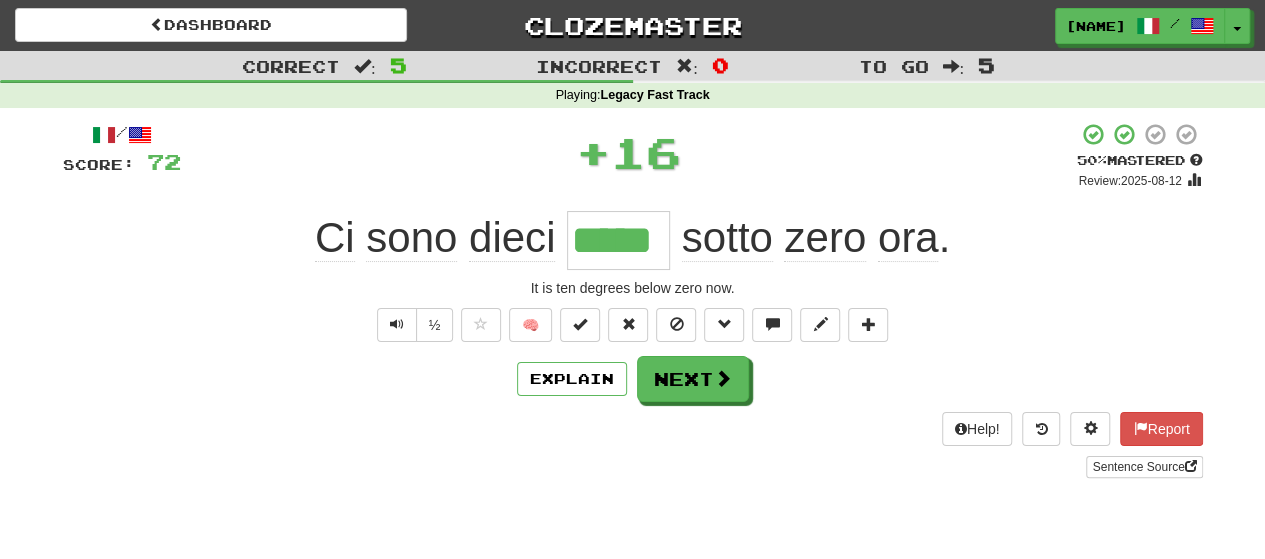 type 